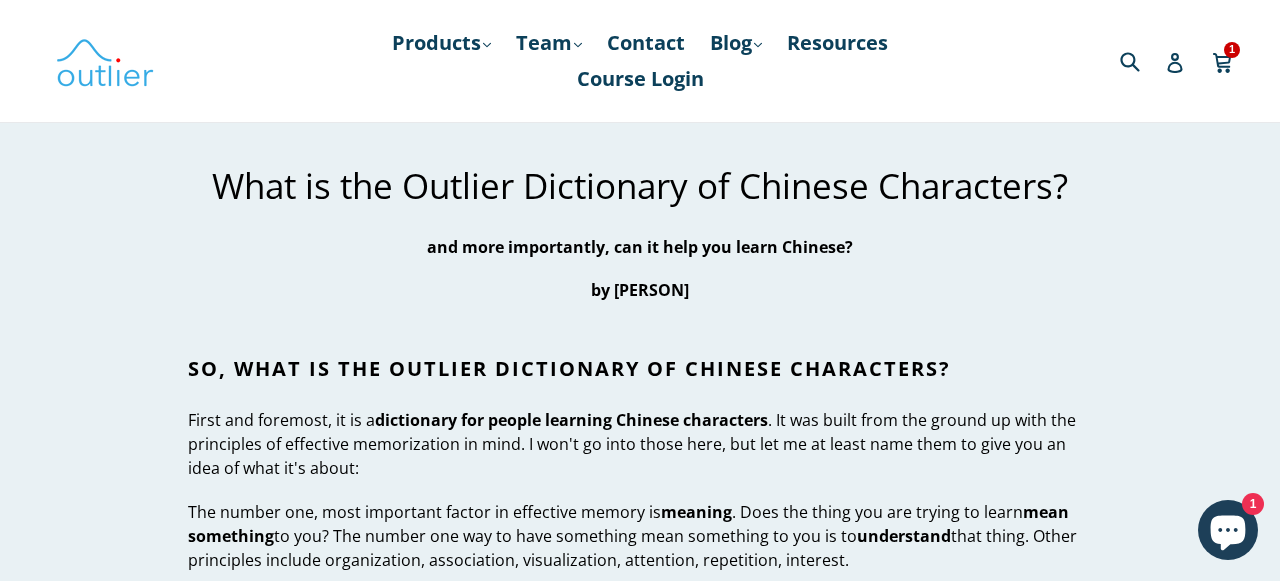 scroll, scrollTop: 0, scrollLeft: 0, axis: both 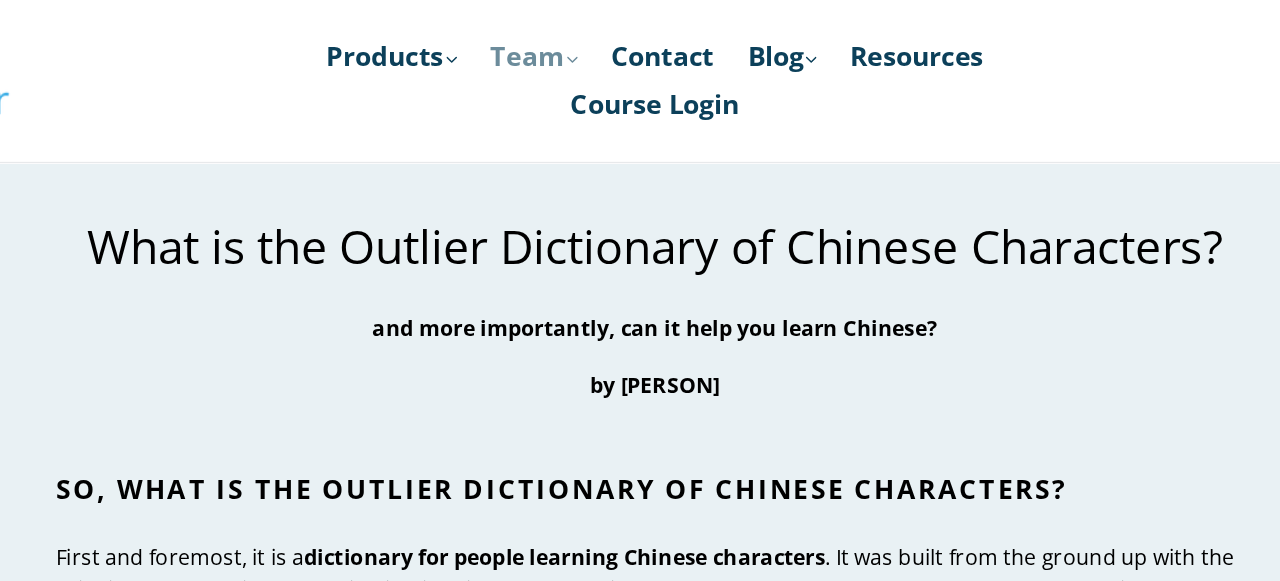 click on "Team
.cls-1{fill:#231f20}
expand" at bounding box center (549, 43) 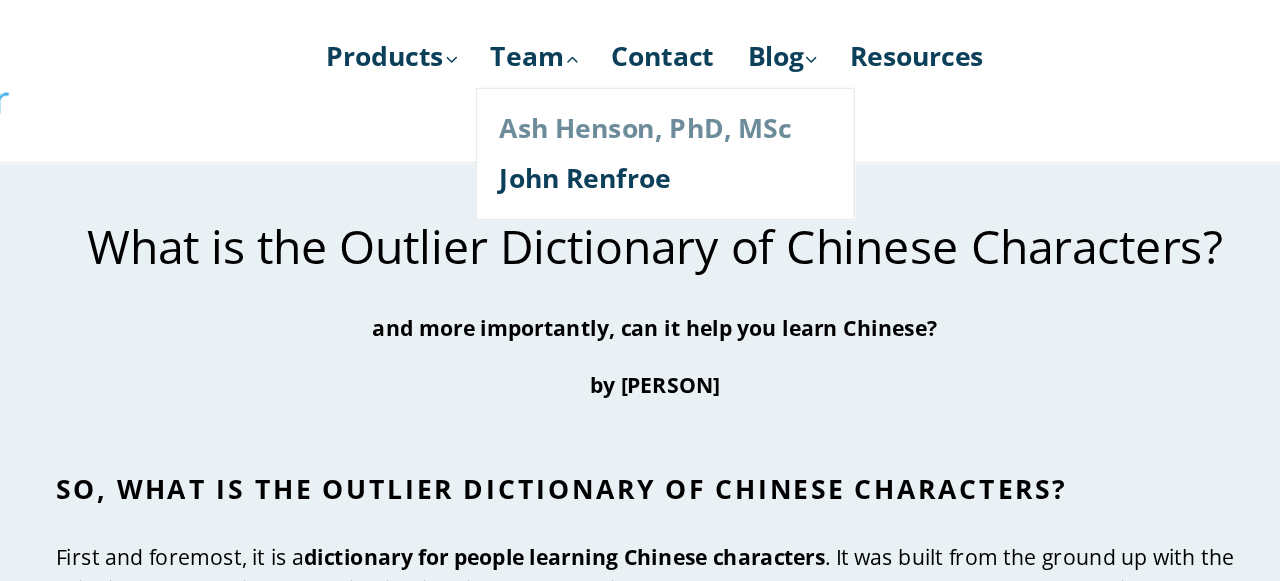 click on "Ash Henson, PhD, MSc" at bounding box center [648, 97] 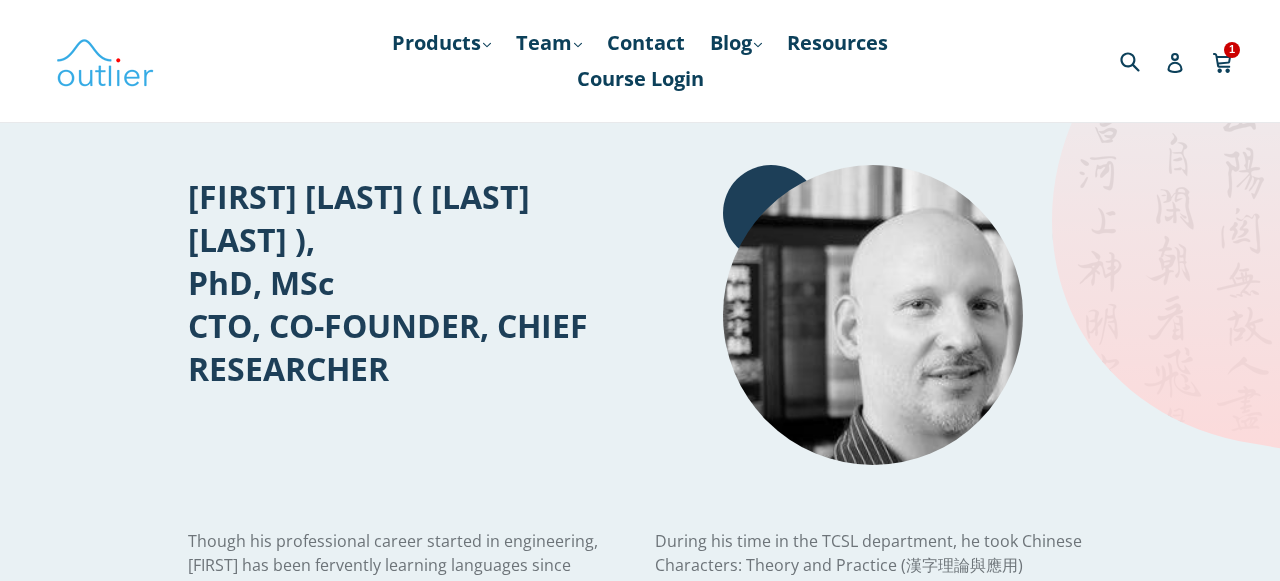 scroll, scrollTop: 0, scrollLeft: 0, axis: both 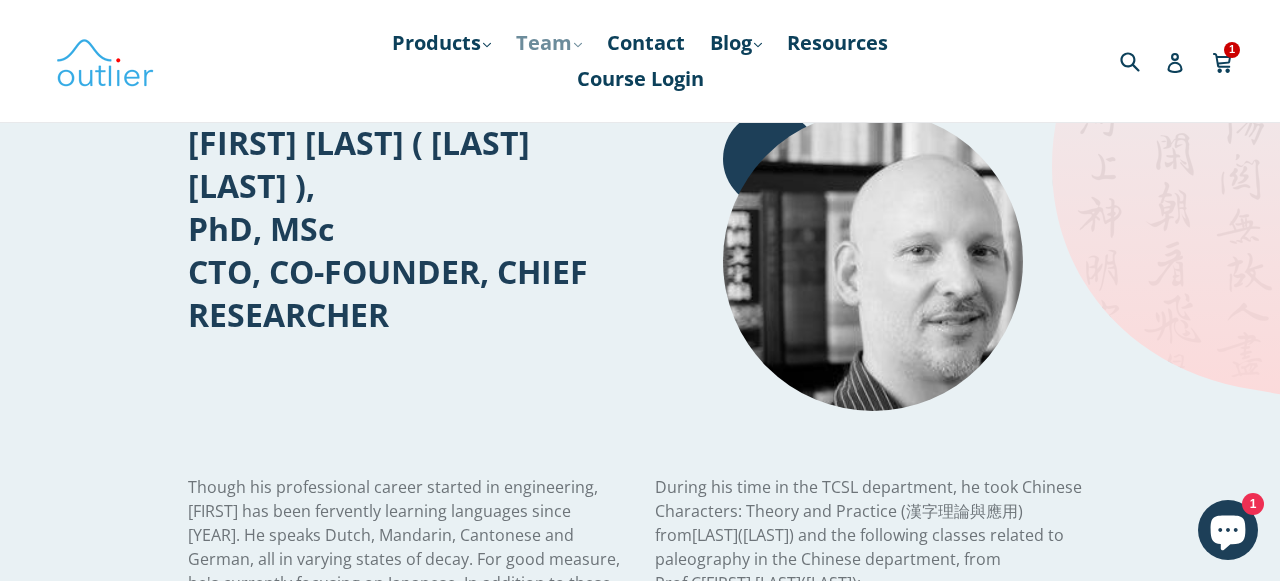 click on "Team
.cls-1{fill:#231f20}
expand" at bounding box center (549, 43) 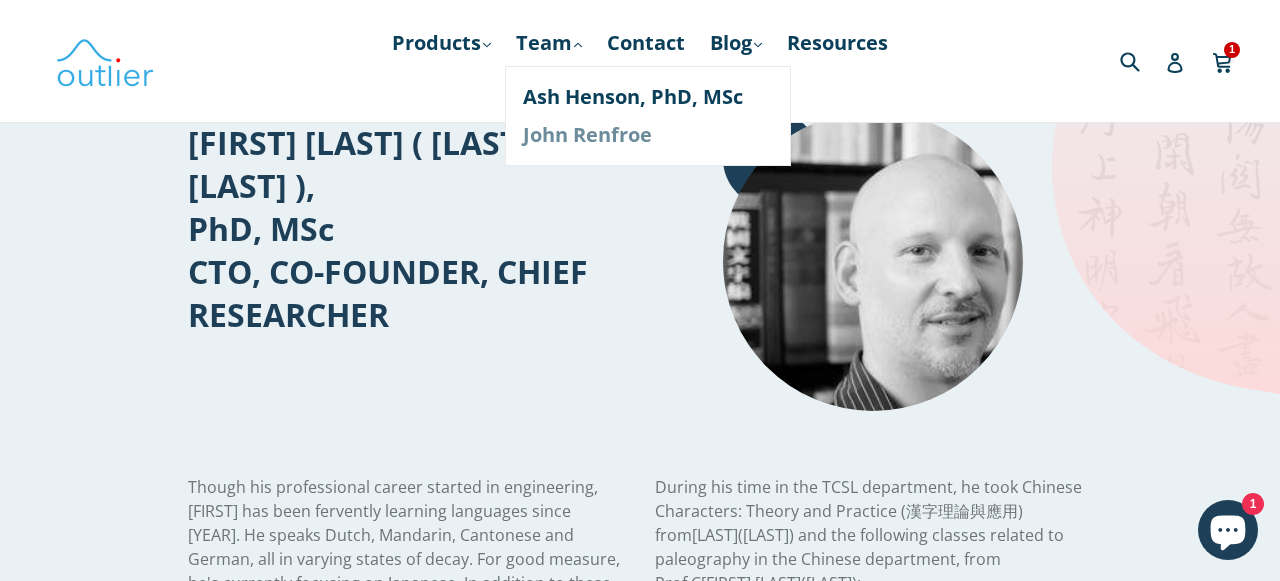 click on "John Renfroe" at bounding box center [648, 135] 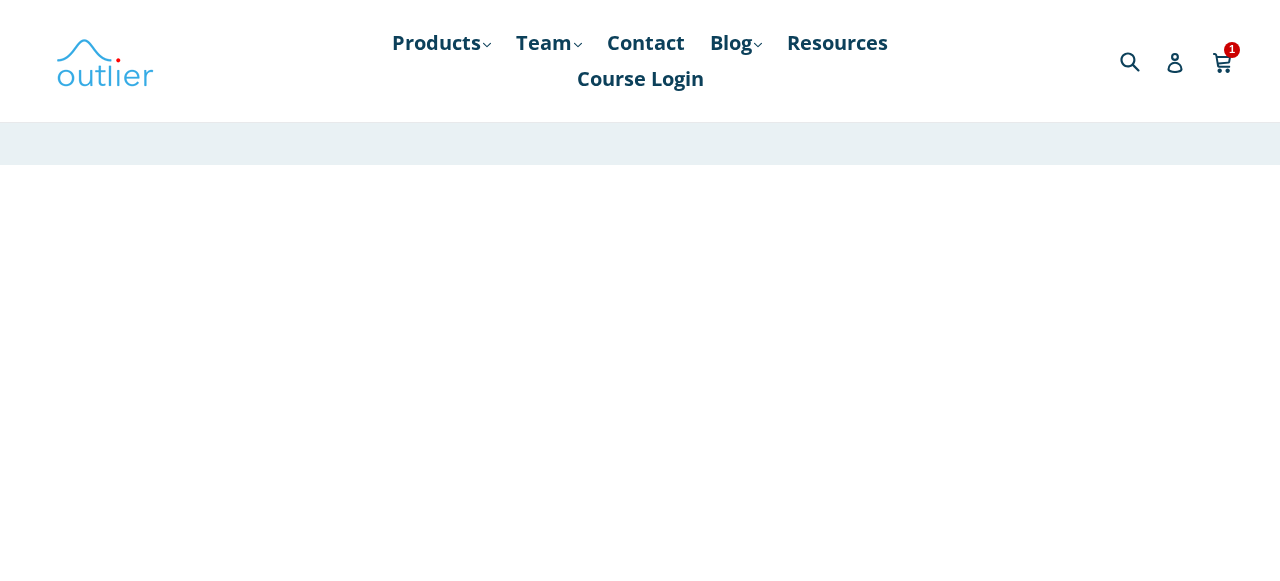 scroll, scrollTop: 0, scrollLeft: 0, axis: both 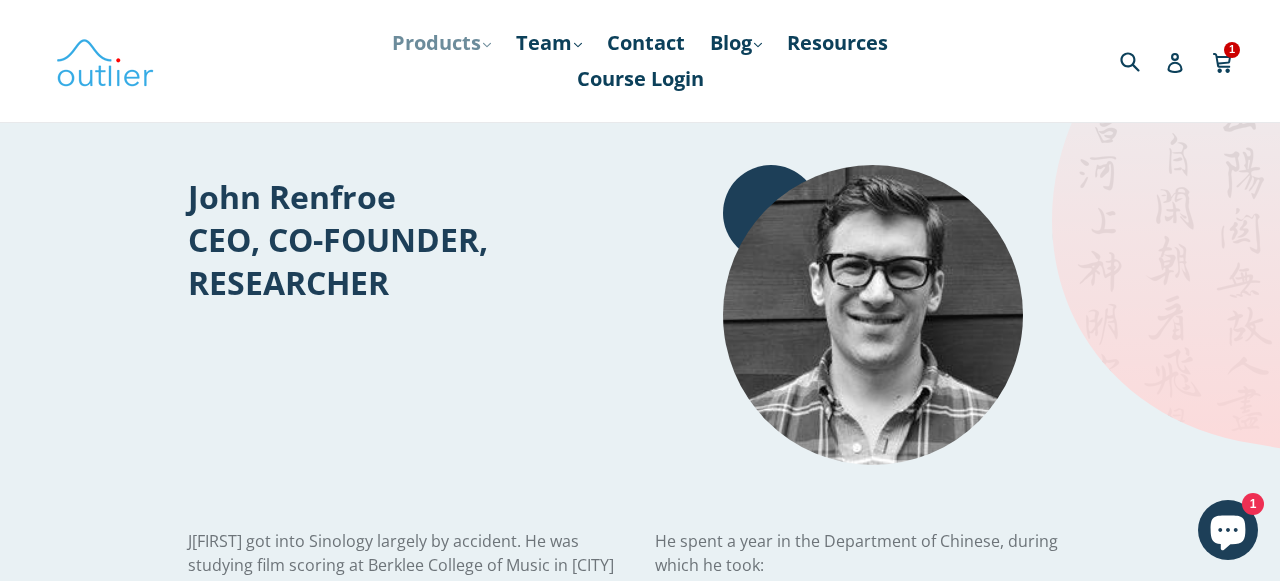 click on "Products
.cls-1{fill:#231f20}
expand" at bounding box center [441, 43] 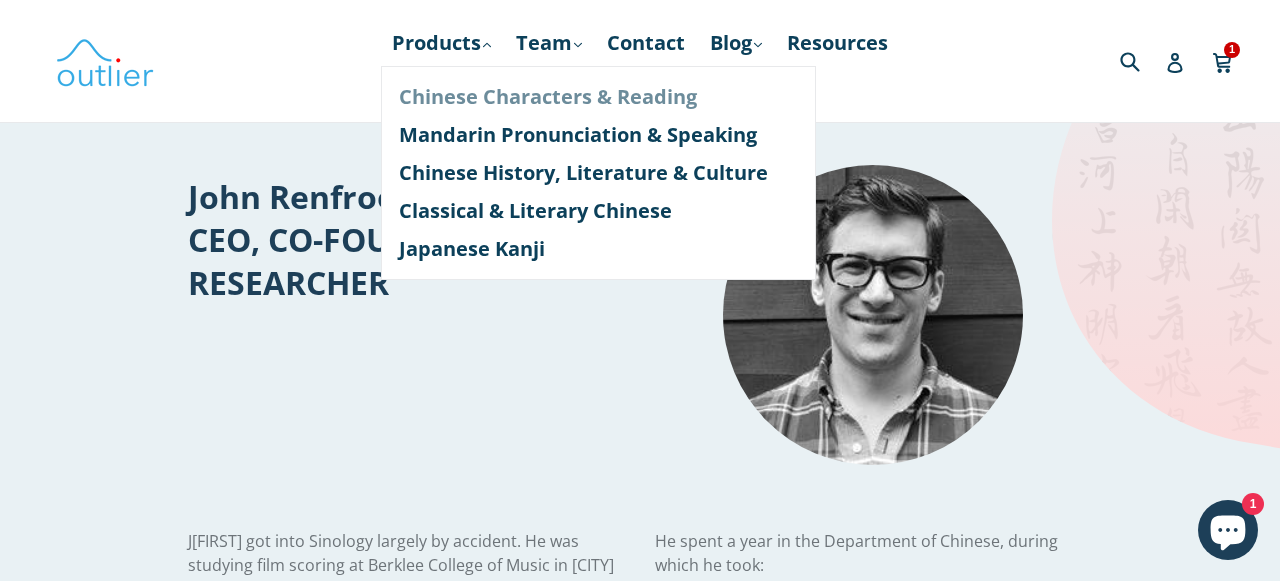 click on "Chinese Characters & Reading" at bounding box center [598, 97] 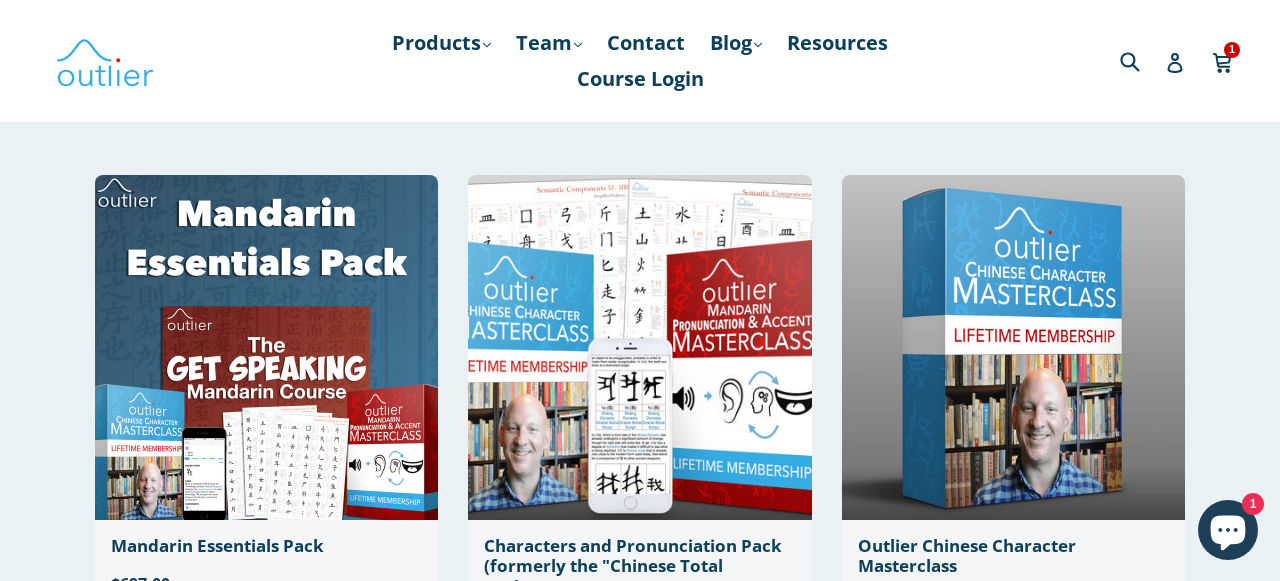 scroll, scrollTop: 546, scrollLeft: 0, axis: vertical 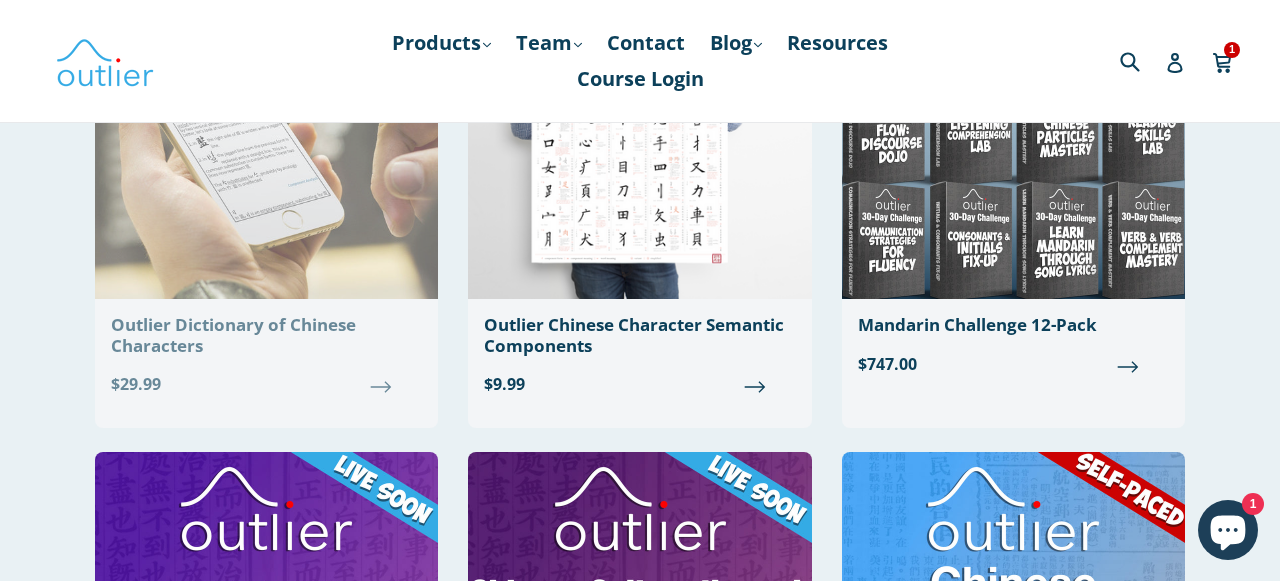 click on "Outlier Dictionary of Chinese Characters" at bounding box center (266, 335) 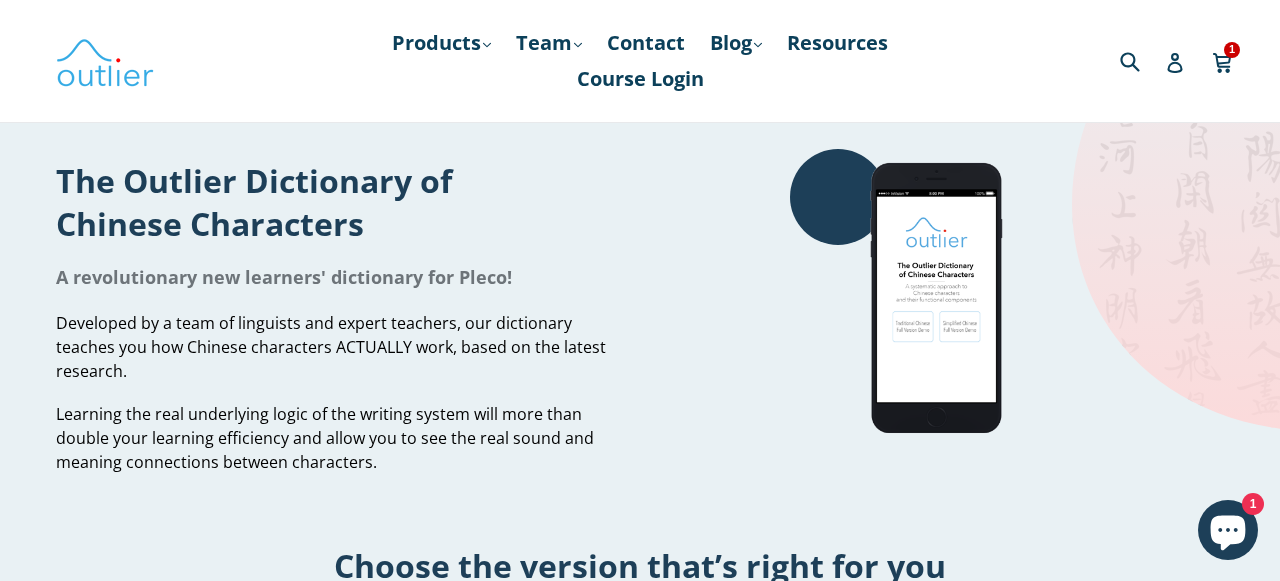 scroll, scrollTop: 167, scrollLeft: 0, axis: vertical 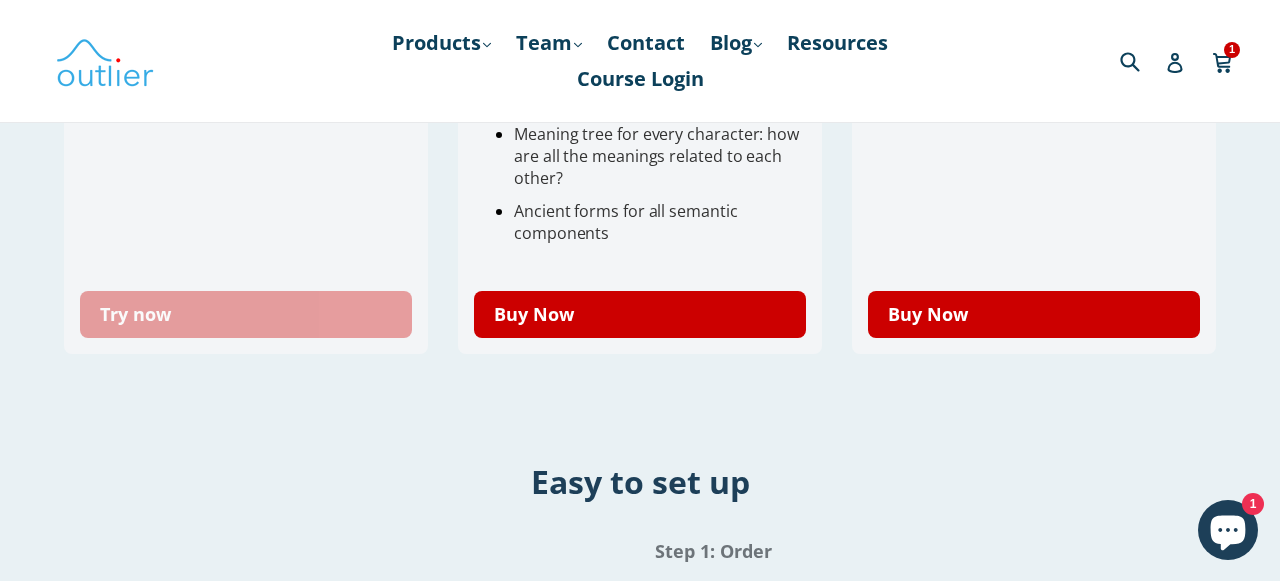 click on "Try now" at bounding box center (246, 314) 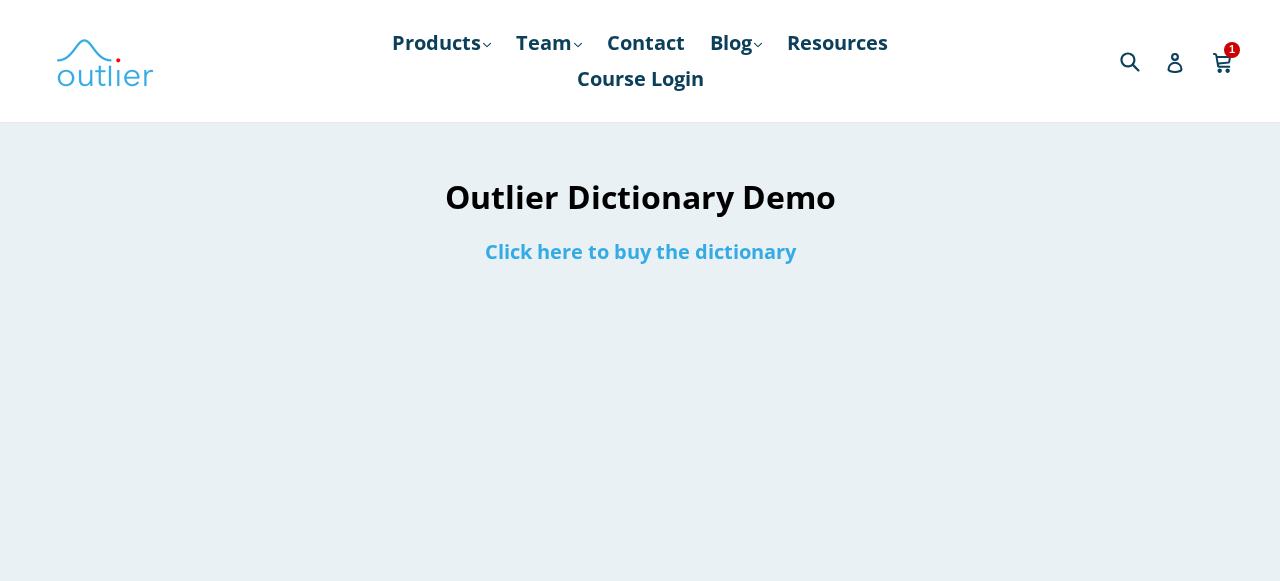 scroll, scrollTop: 0, scrollLeft: 0, axis: both 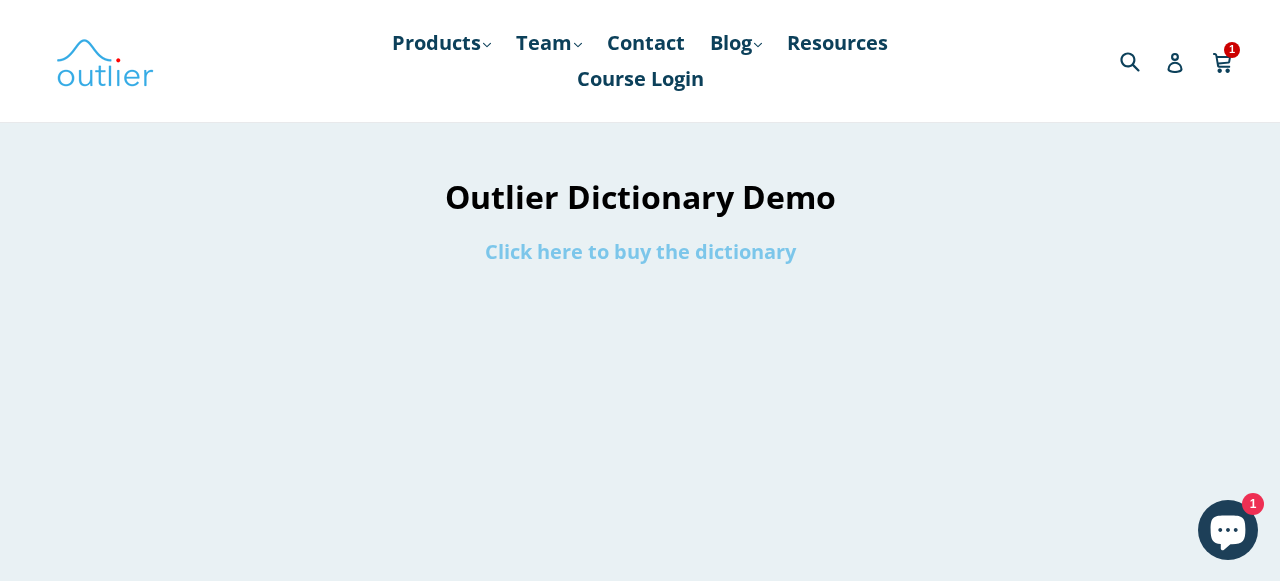 click on "Click here to buy the dictionary" at bounding box center (640, 251) 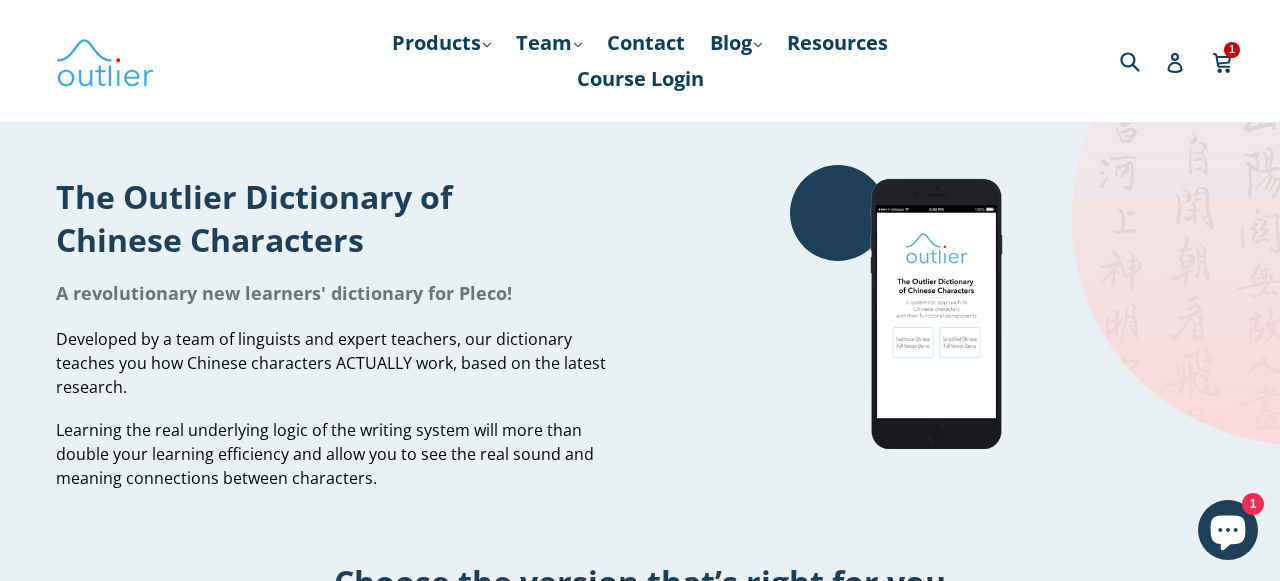 scroll, scrollTop: 0, scrollLeft: 0, axis: both 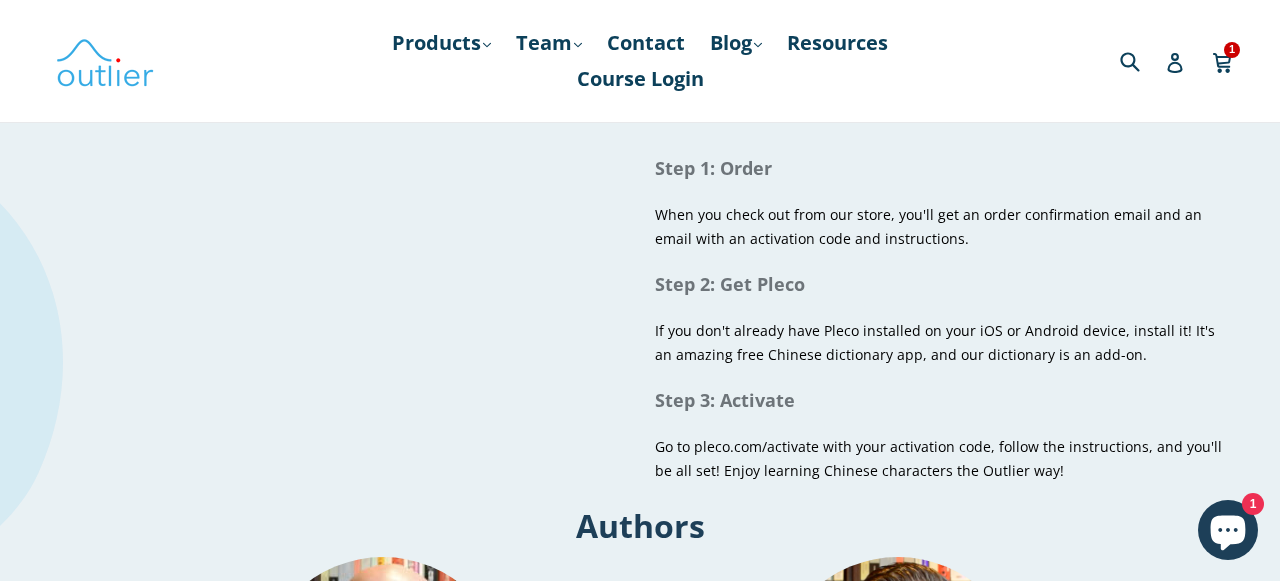 click on "Authors" at bounding box center (640, 525) 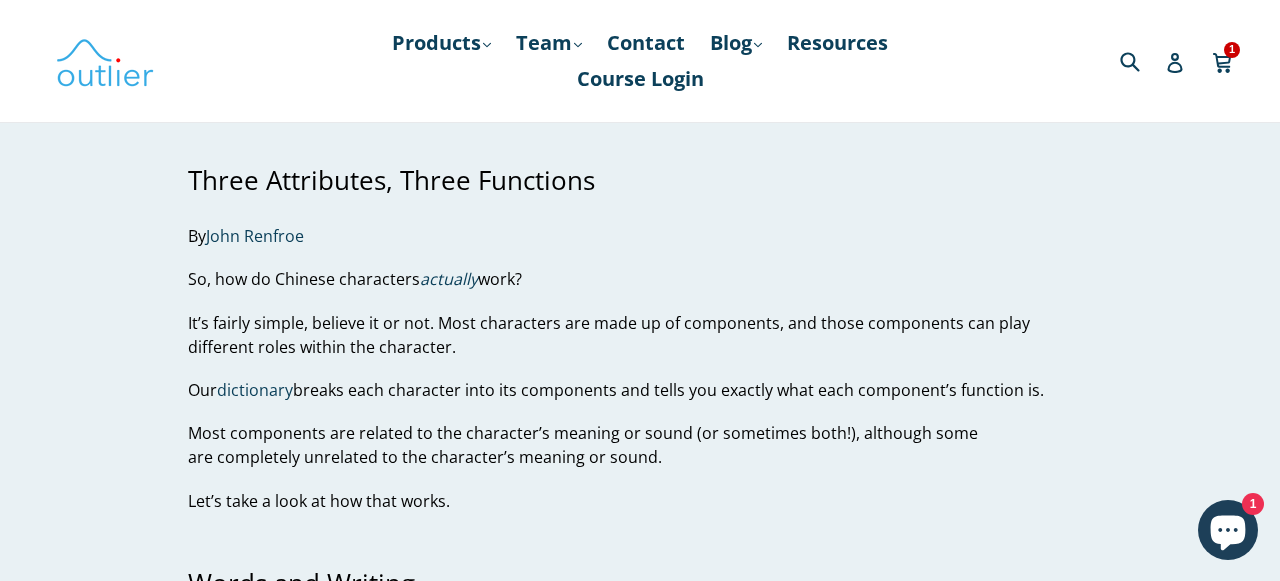 scroll, scrollTop: 0, scrollLeft: 0, axis: both 